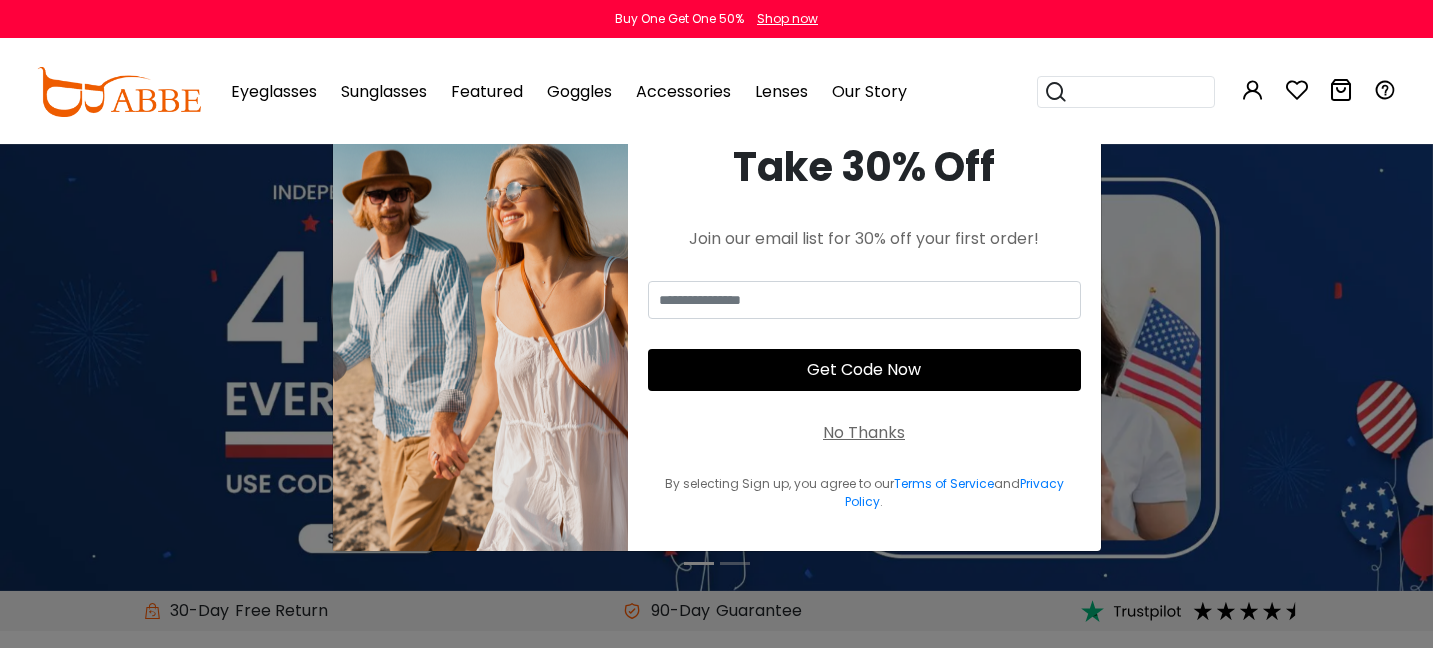 scroll, scrollTop: 0, scrollLeft: 0, axis: both 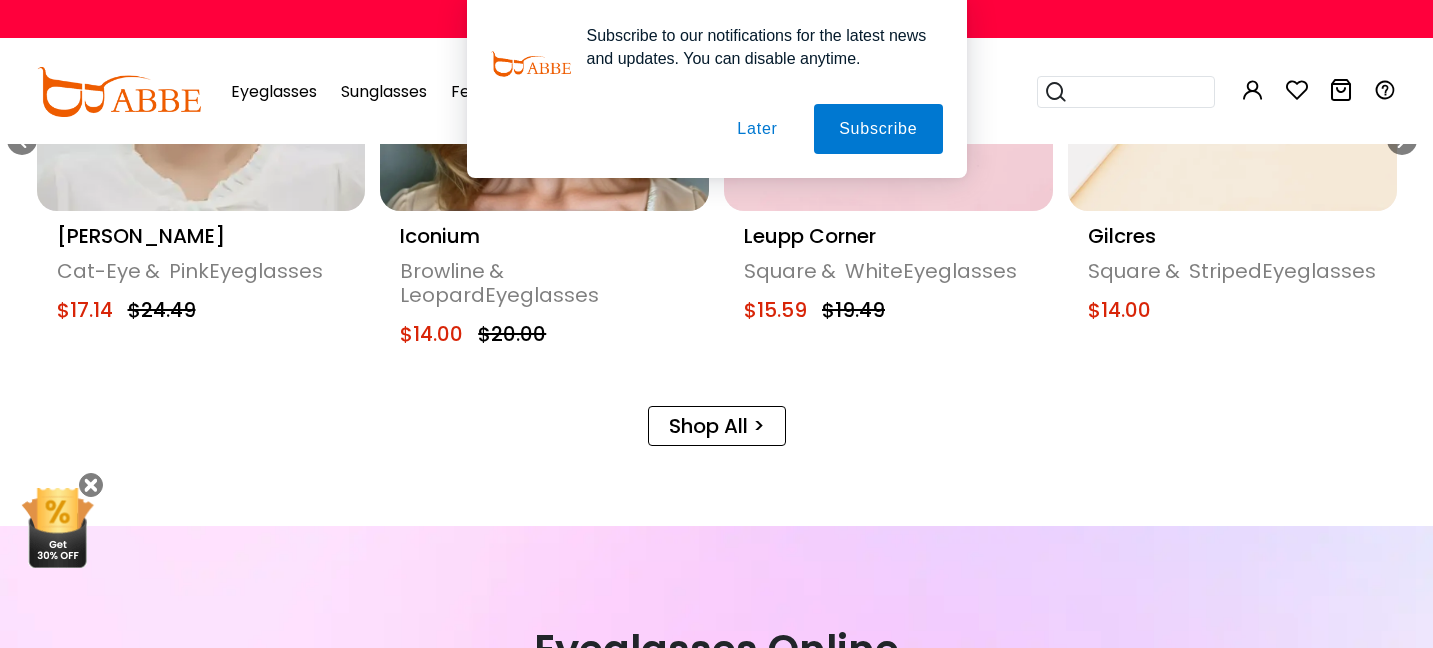 click on "Shop All >" at bounding box center (717, 426) 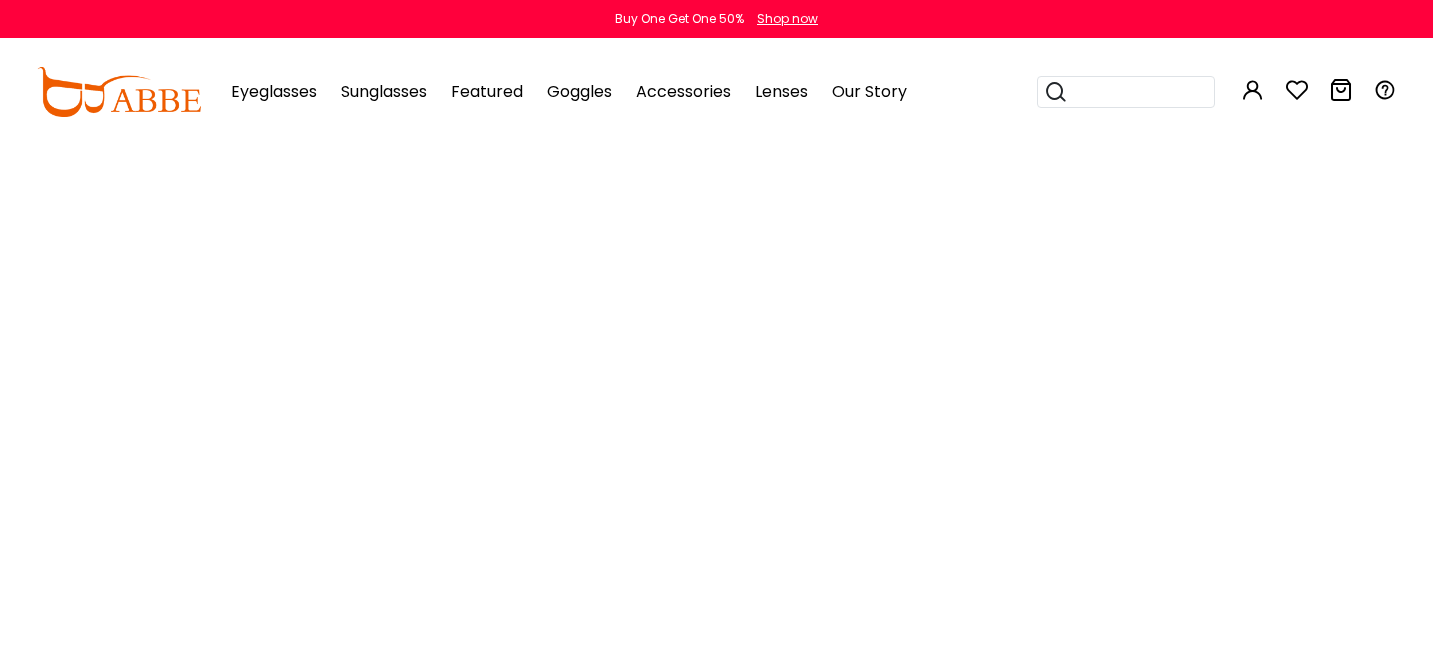 scroll, scrollTop: 0, scrollLeft: 0, axis: both 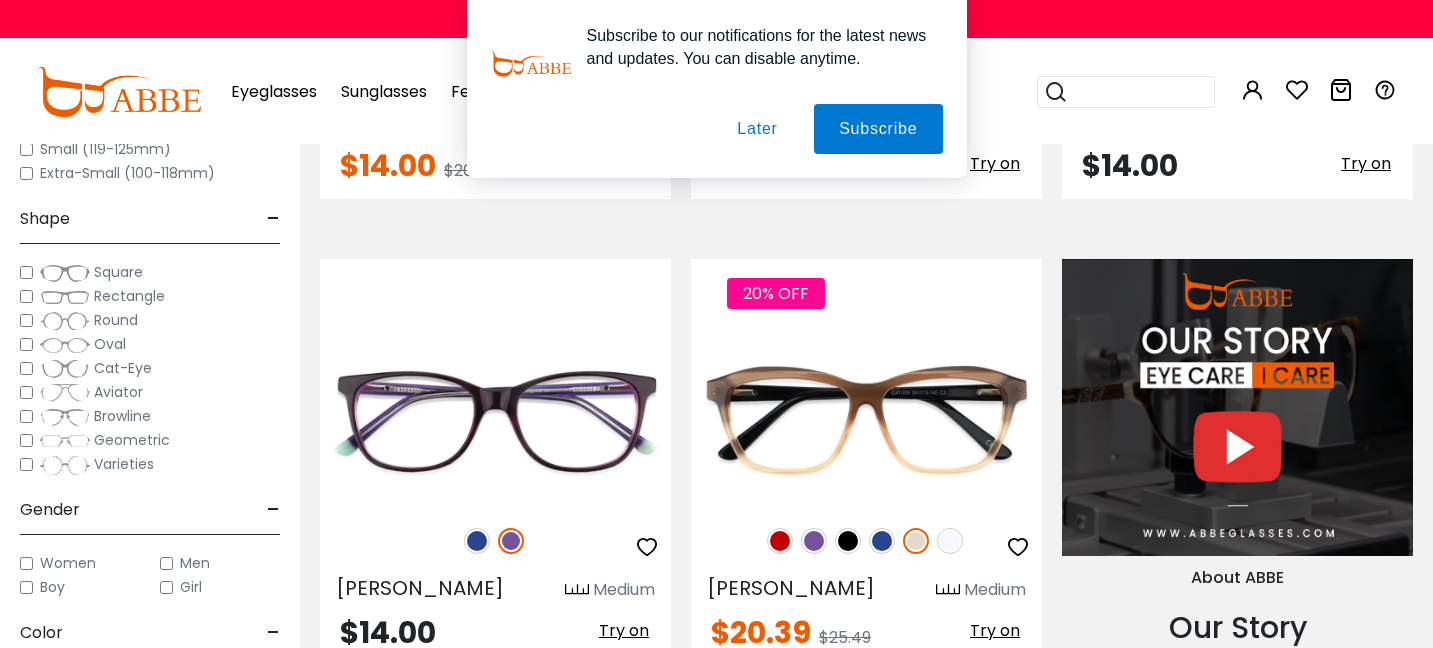 click on "Later" at bounding box center [0, 0] 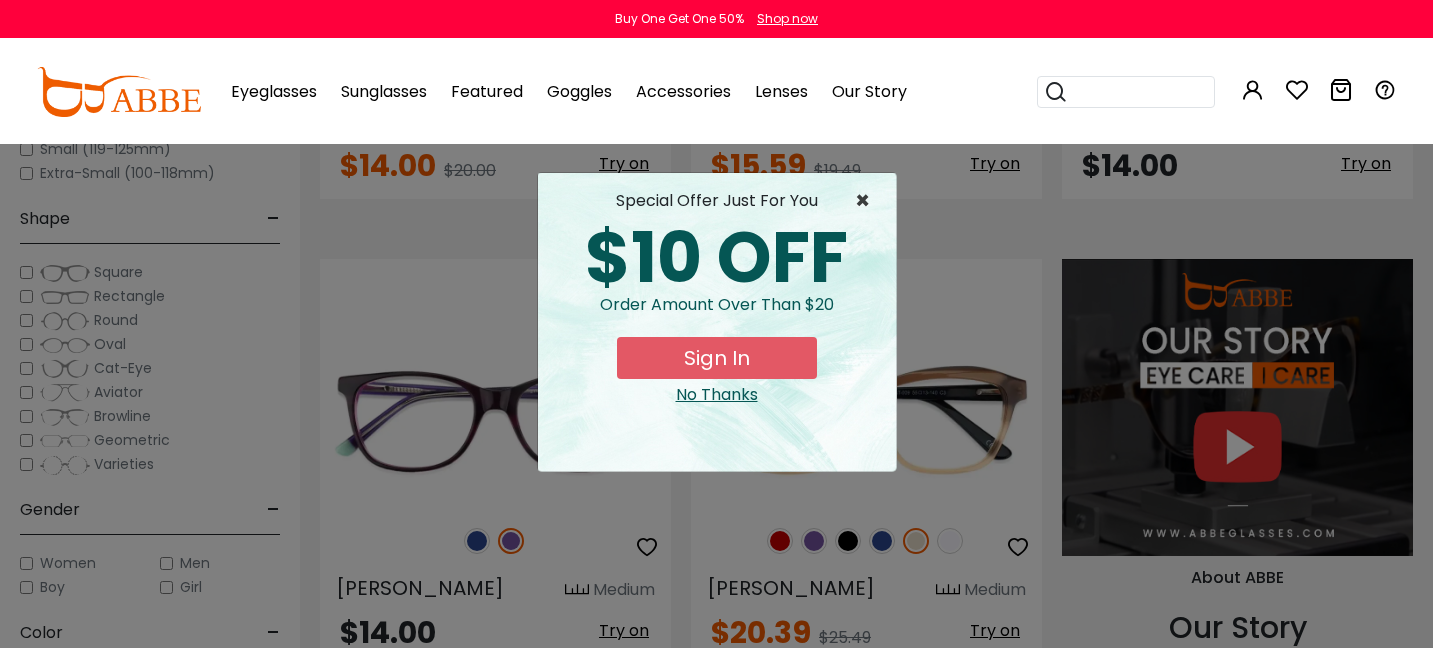 click on "×" at bounding box center (867, 201) 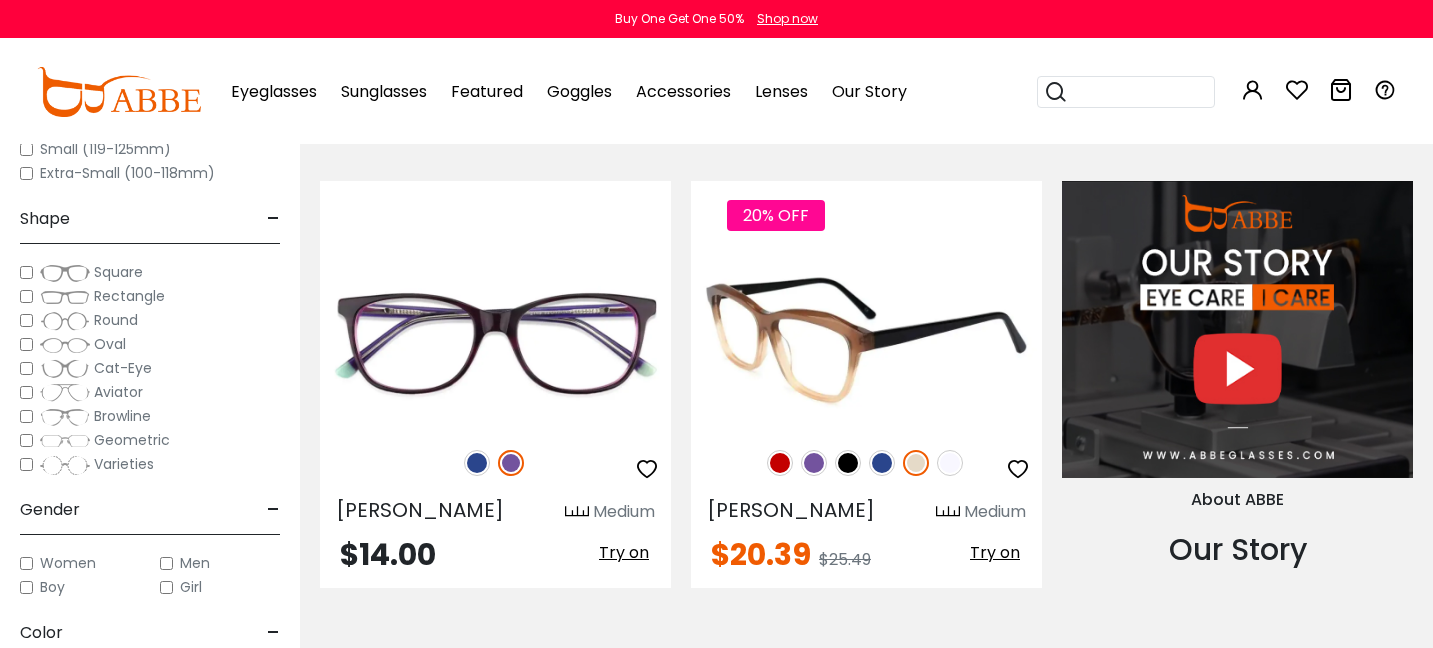 scroll, scrollTop: 1841, scrollLeft: 0, axis: vertical 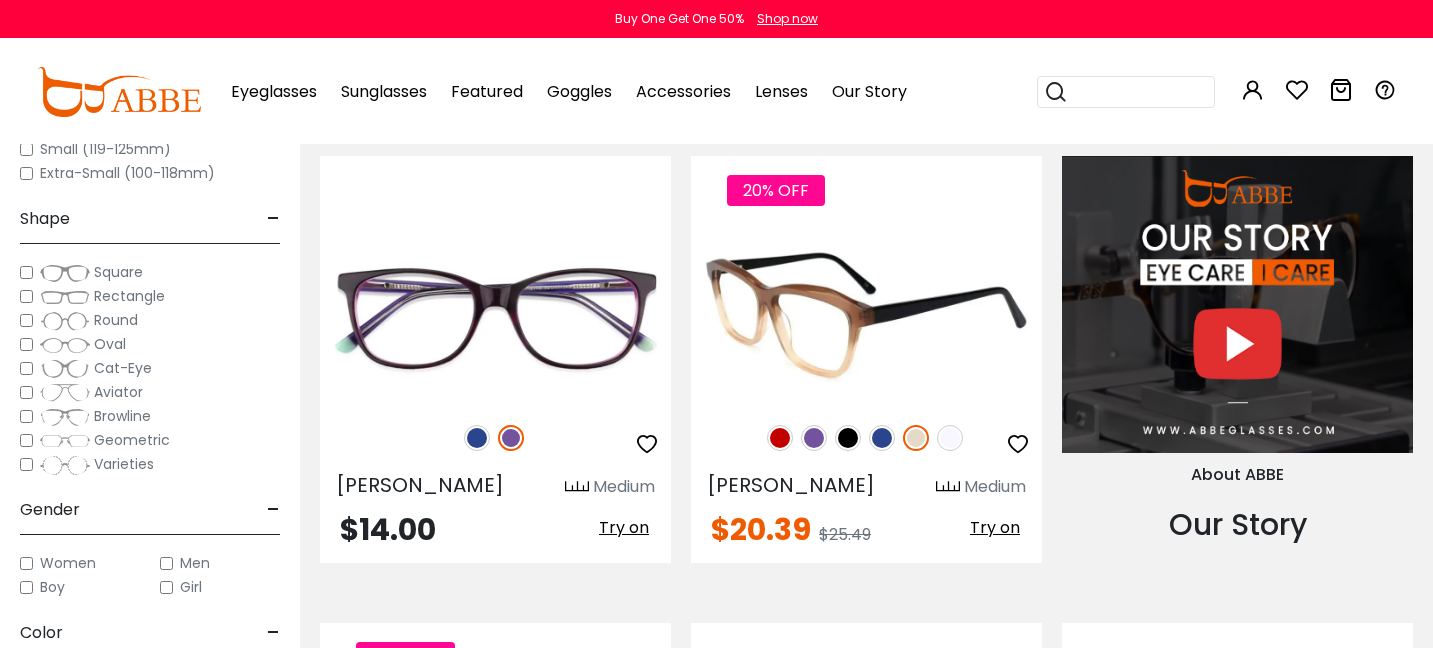 click at bounding box center [780, 438] 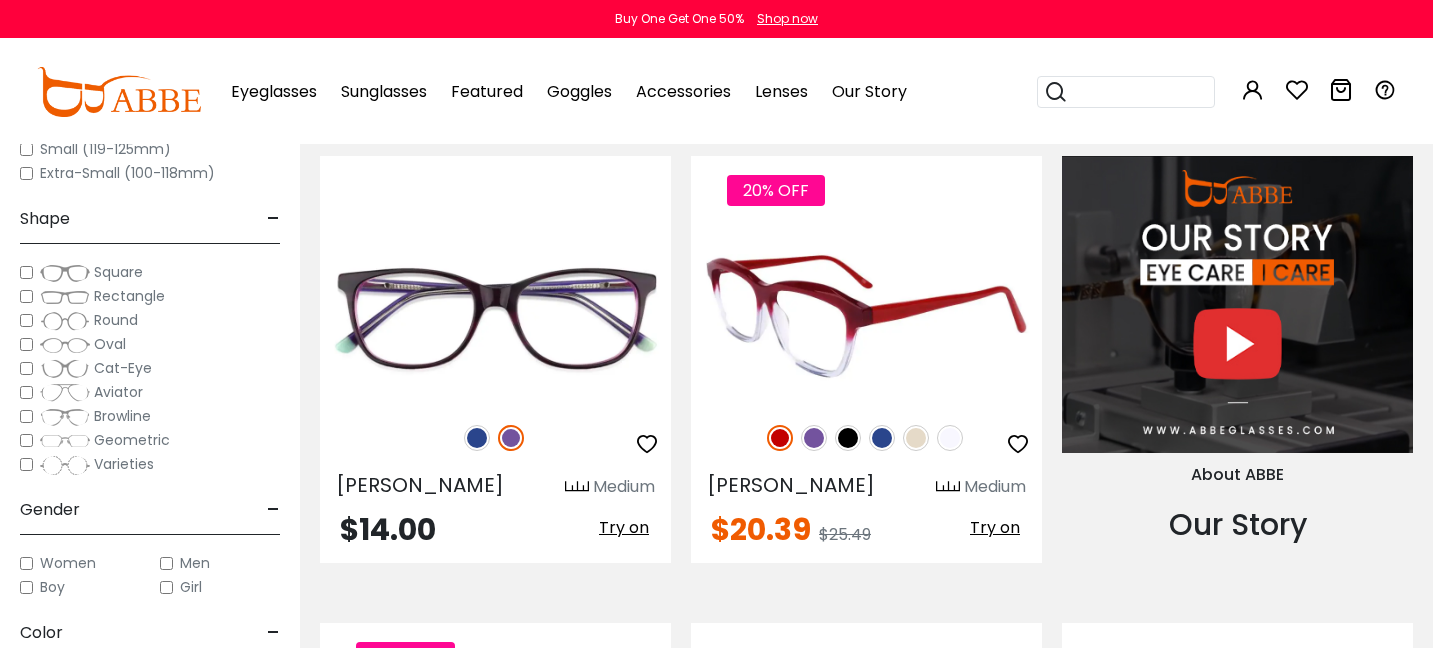 click at bounding box center (882, 438) 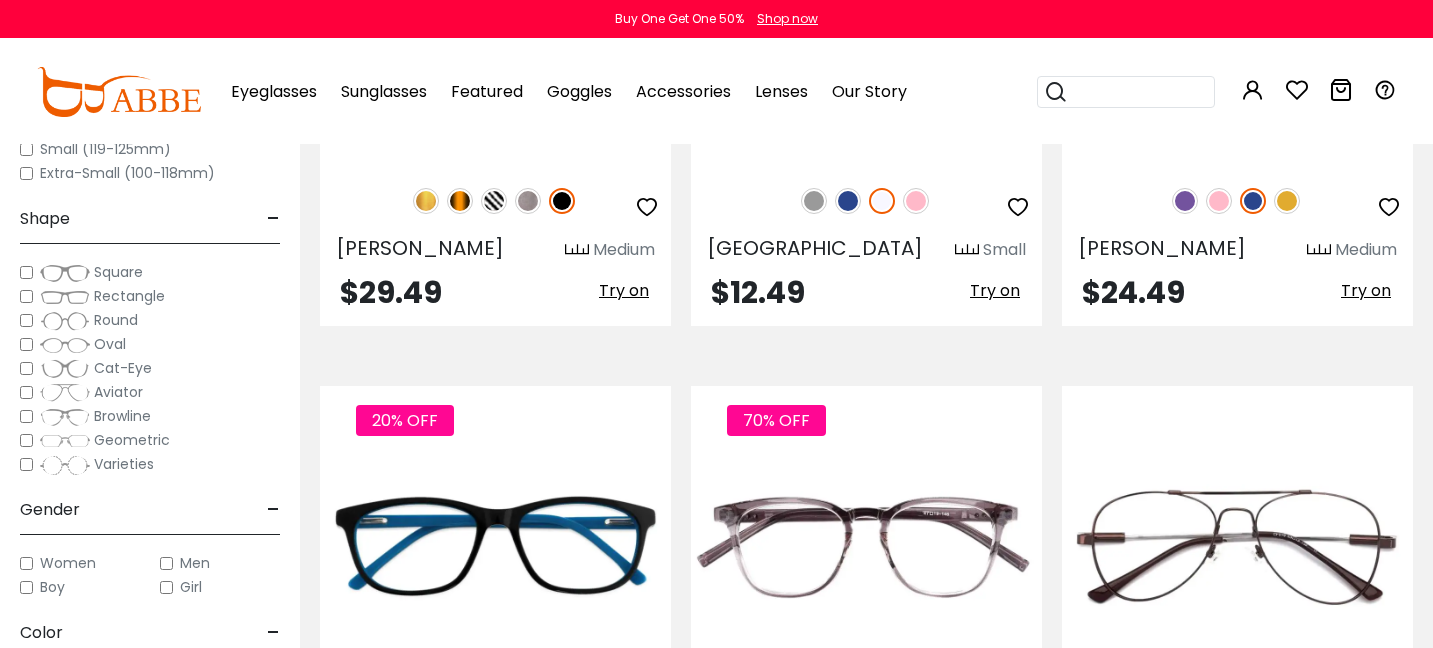 scroll, scrollTop: 4579, scrollLeft: 0, axis: vertical 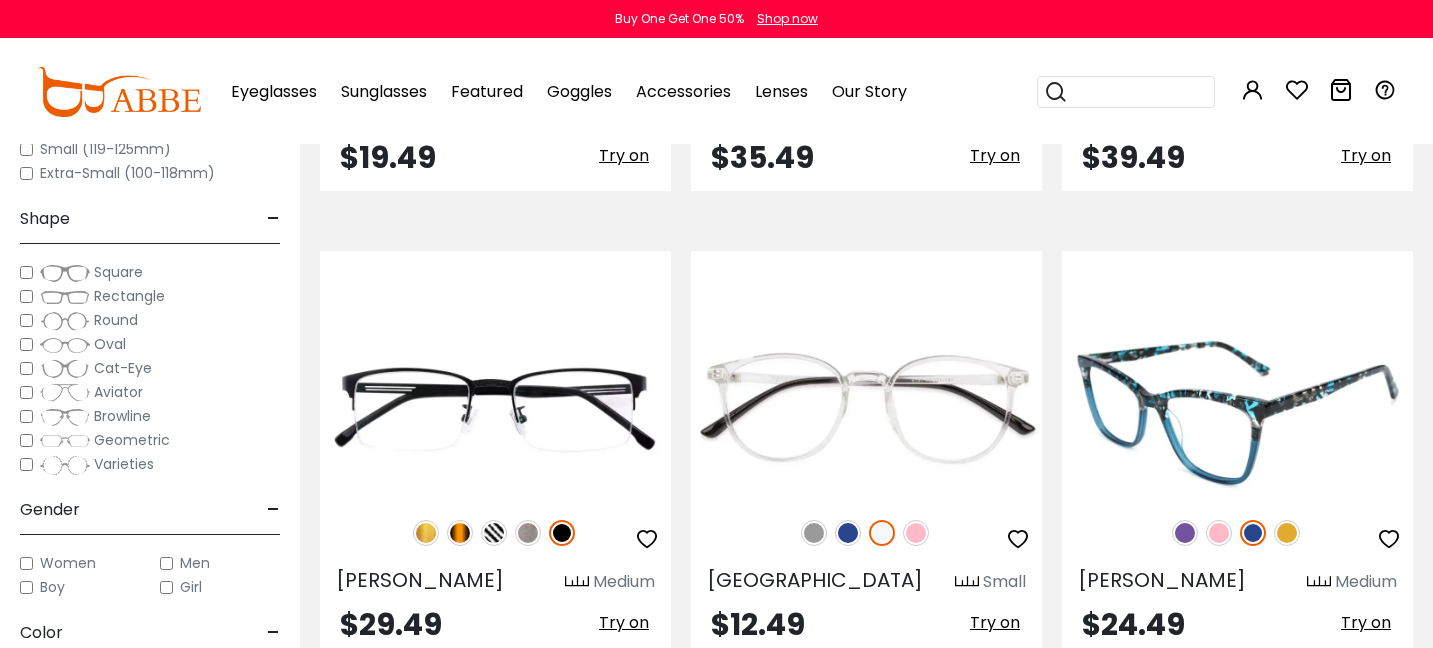 click at bounding box center (1185, 533) 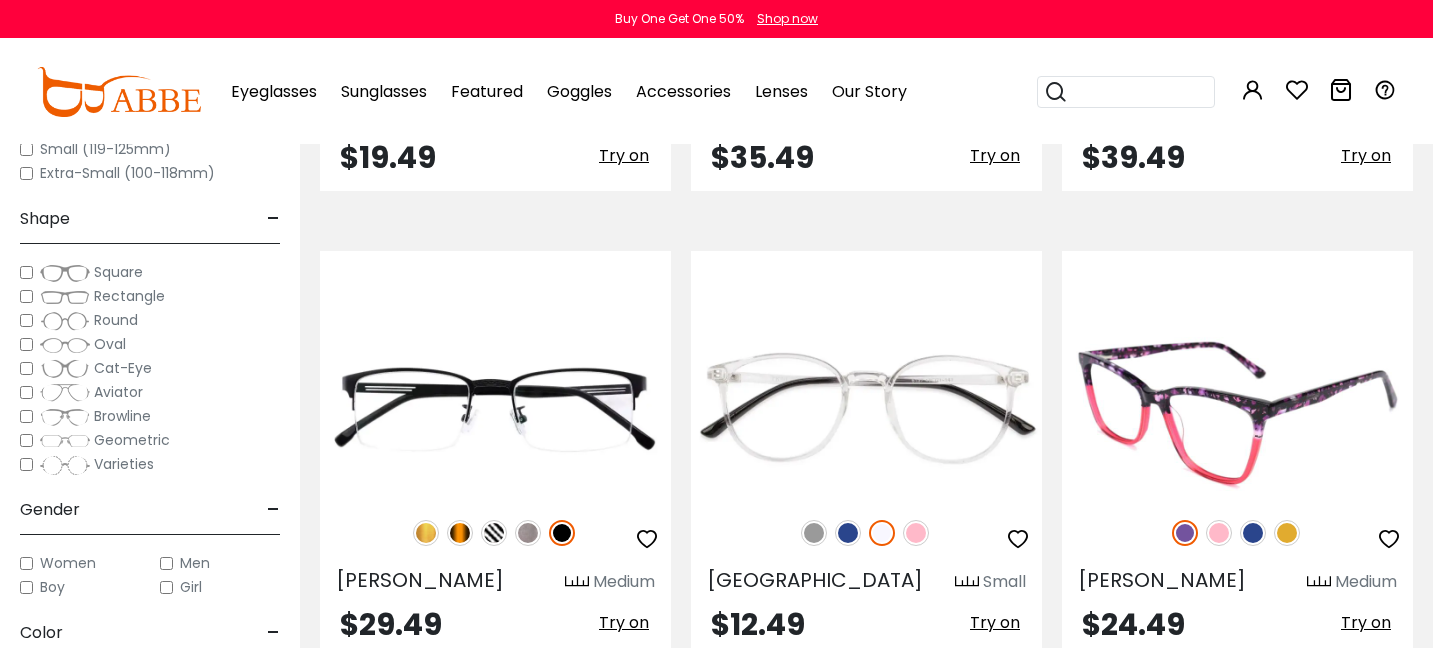 click at bounding box center [1287, 533] 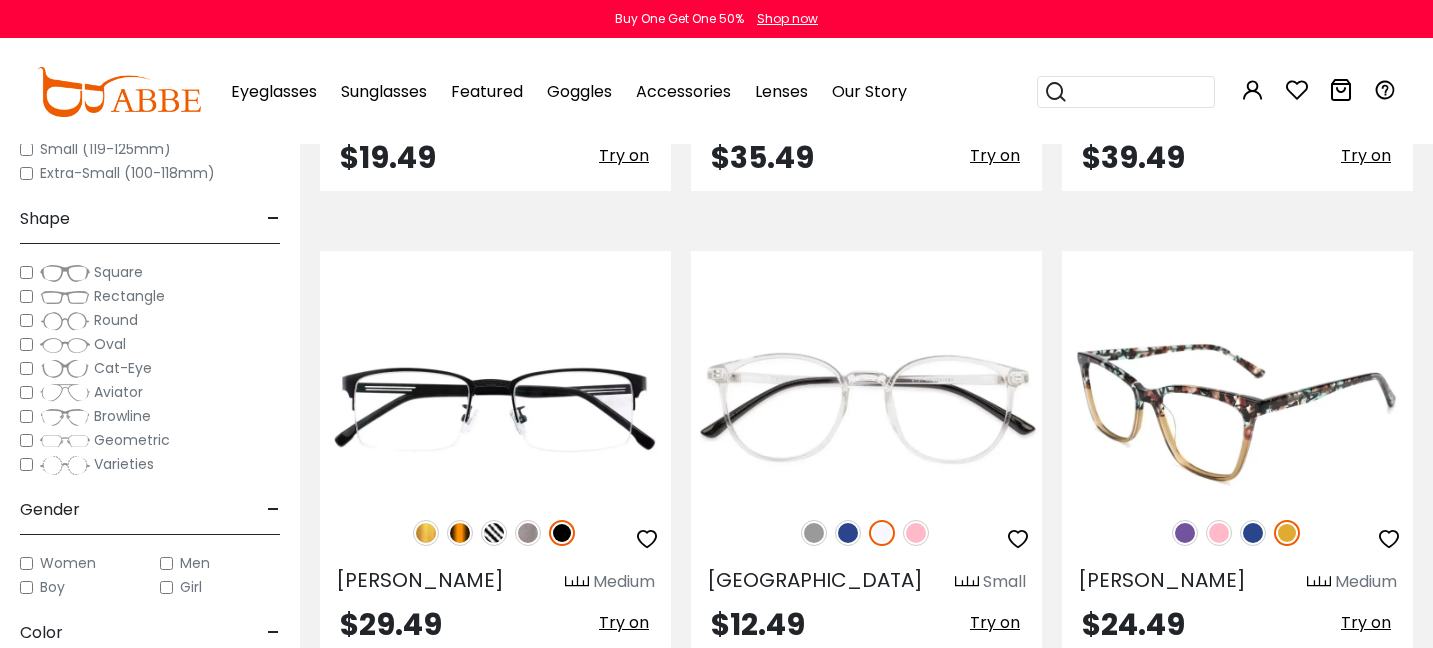 click at bounding box center [1253, 533] 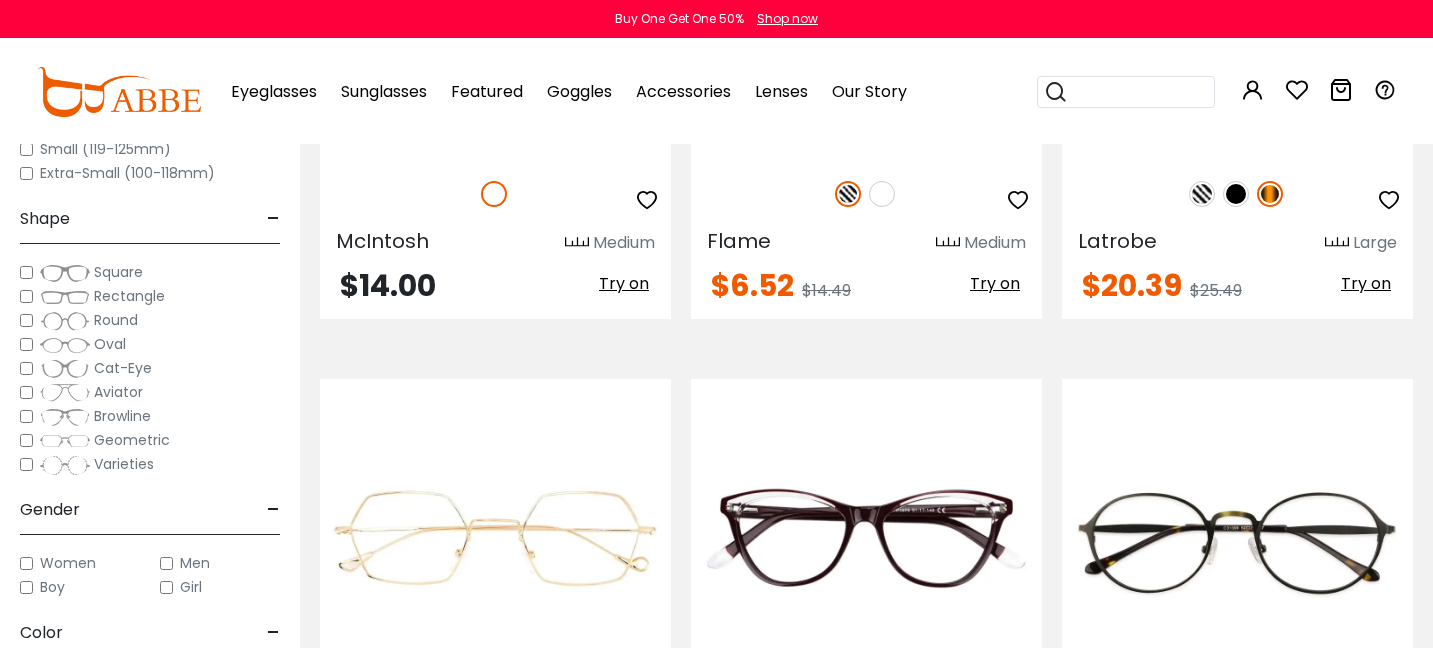 scroll, scrollTop: 6342, scrollLeft: 0, axis: vertical 